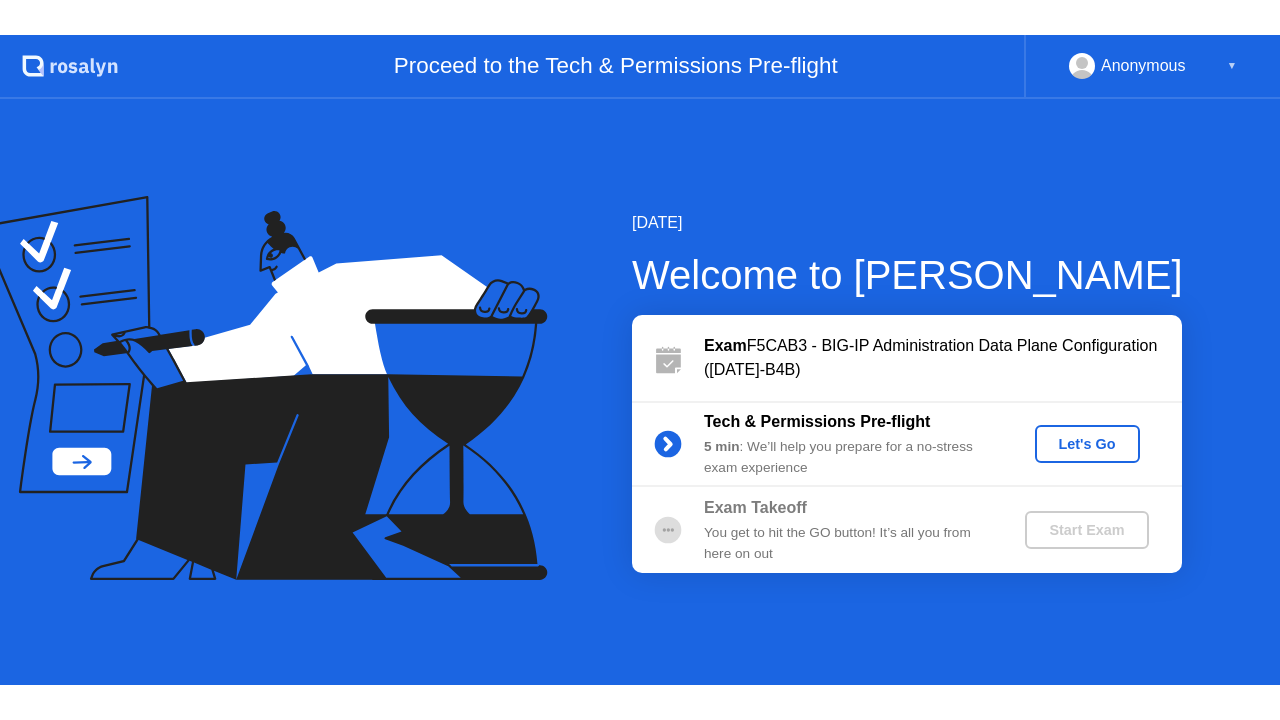 scroll, scrollTop: 0, scrollLeft: 0, axis: both 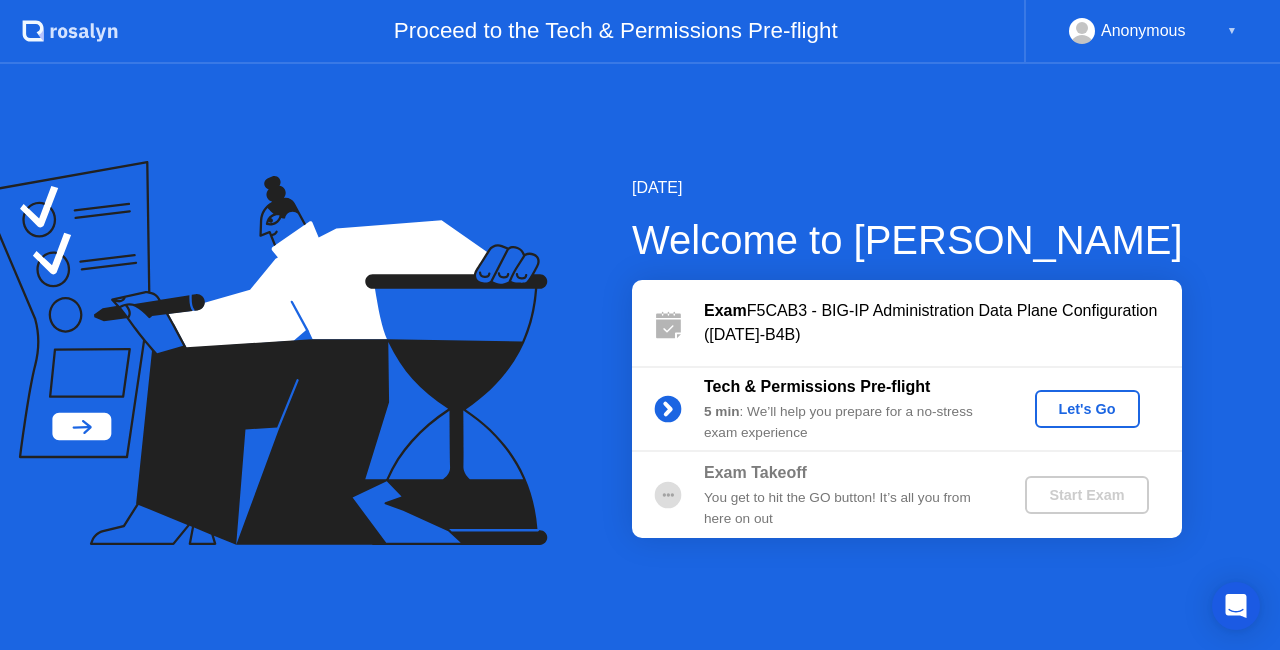 click on "Let's Go" 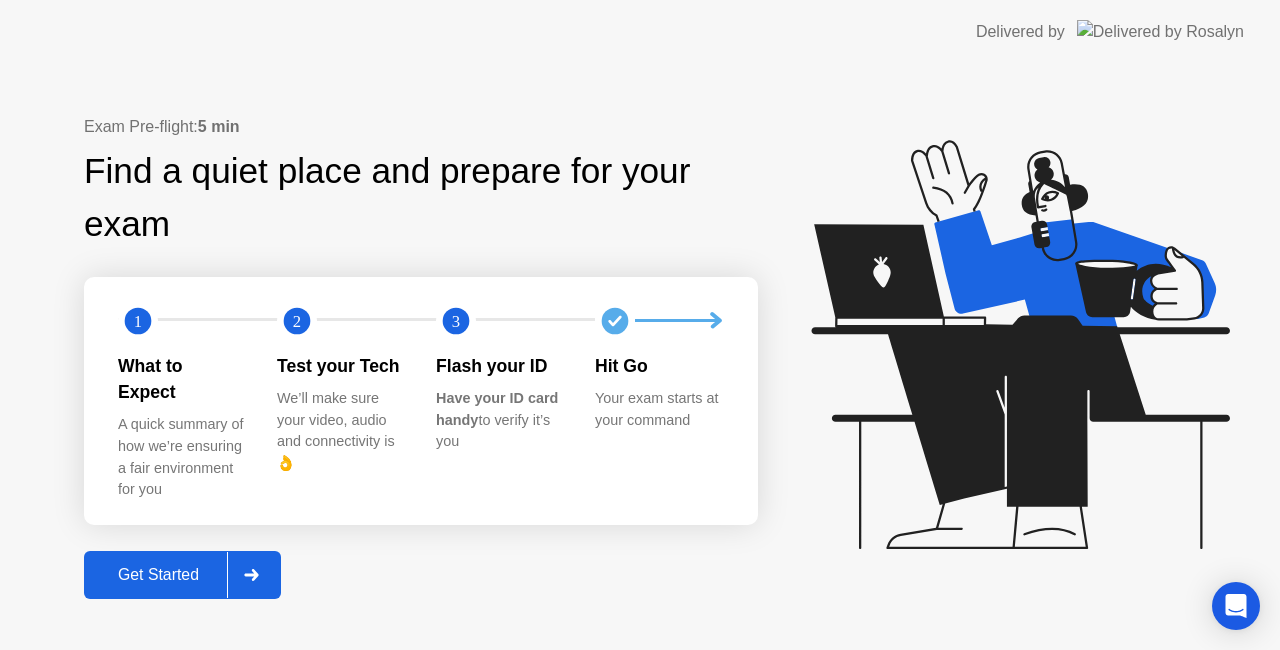 click on "Get Started" 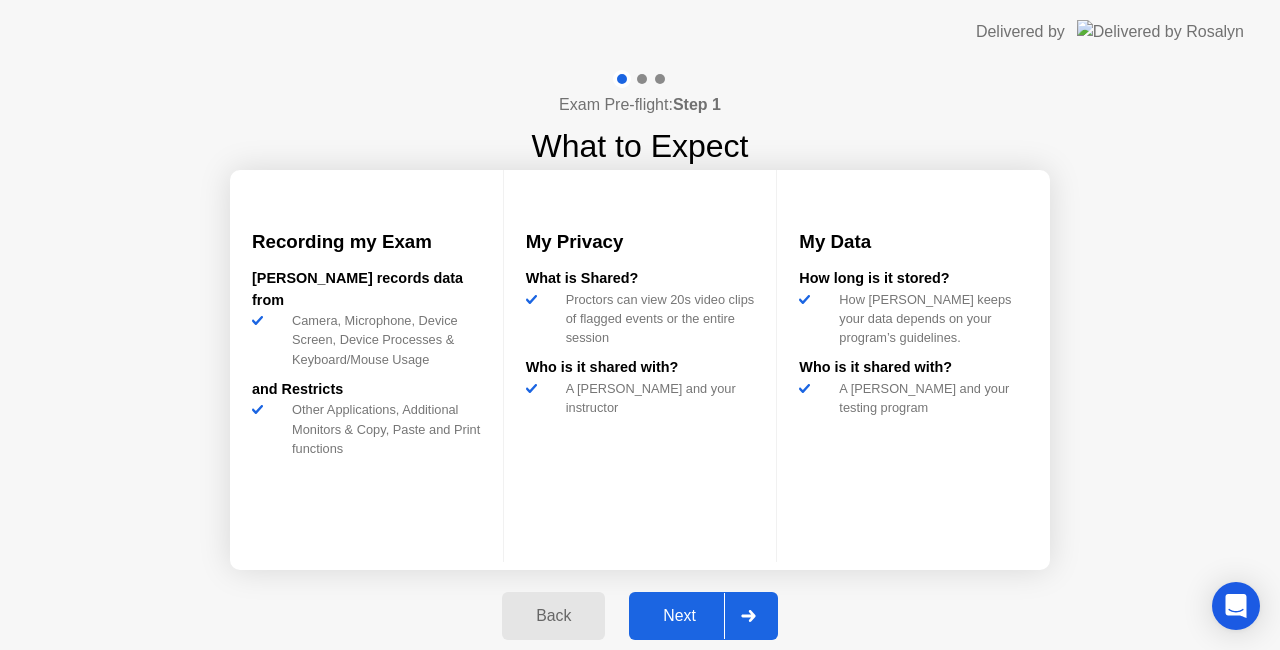 click on "Next" 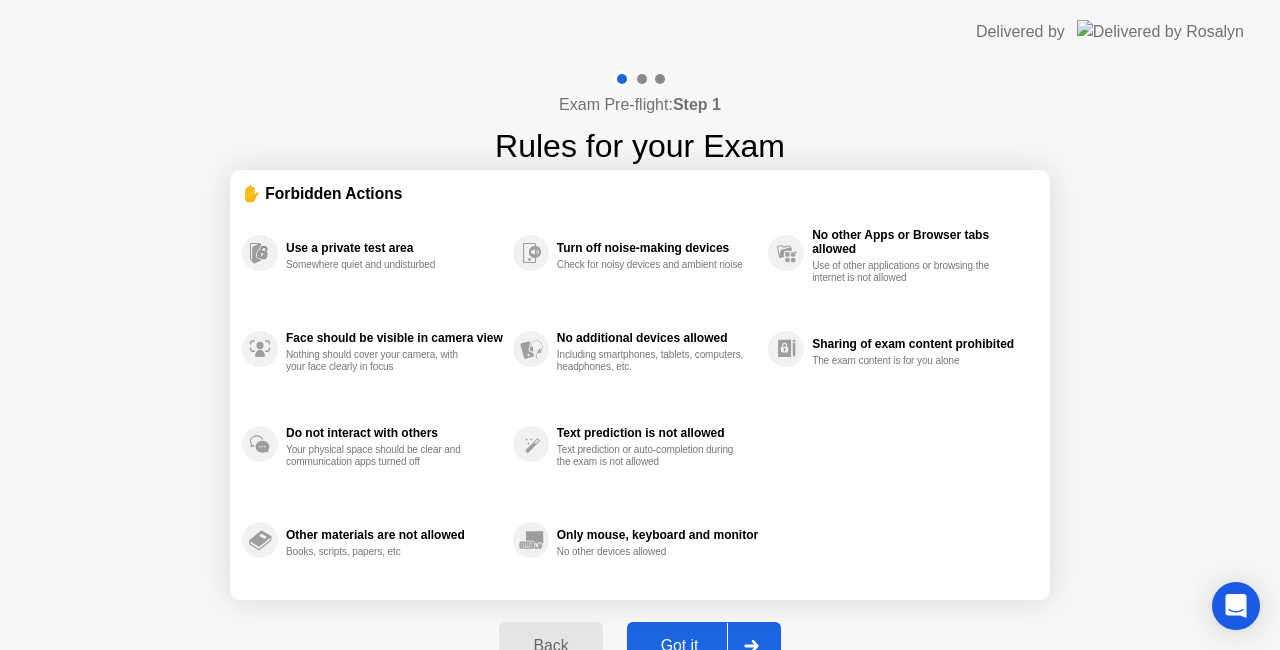 click on "Got it" 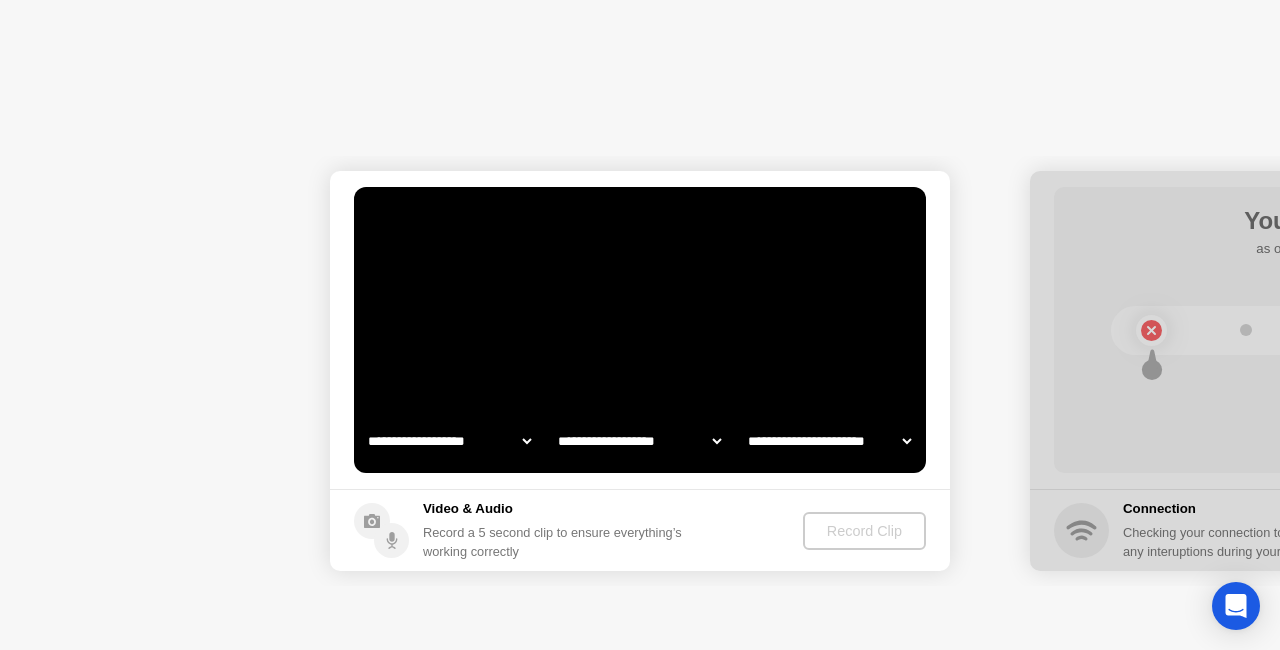 select on "**********" 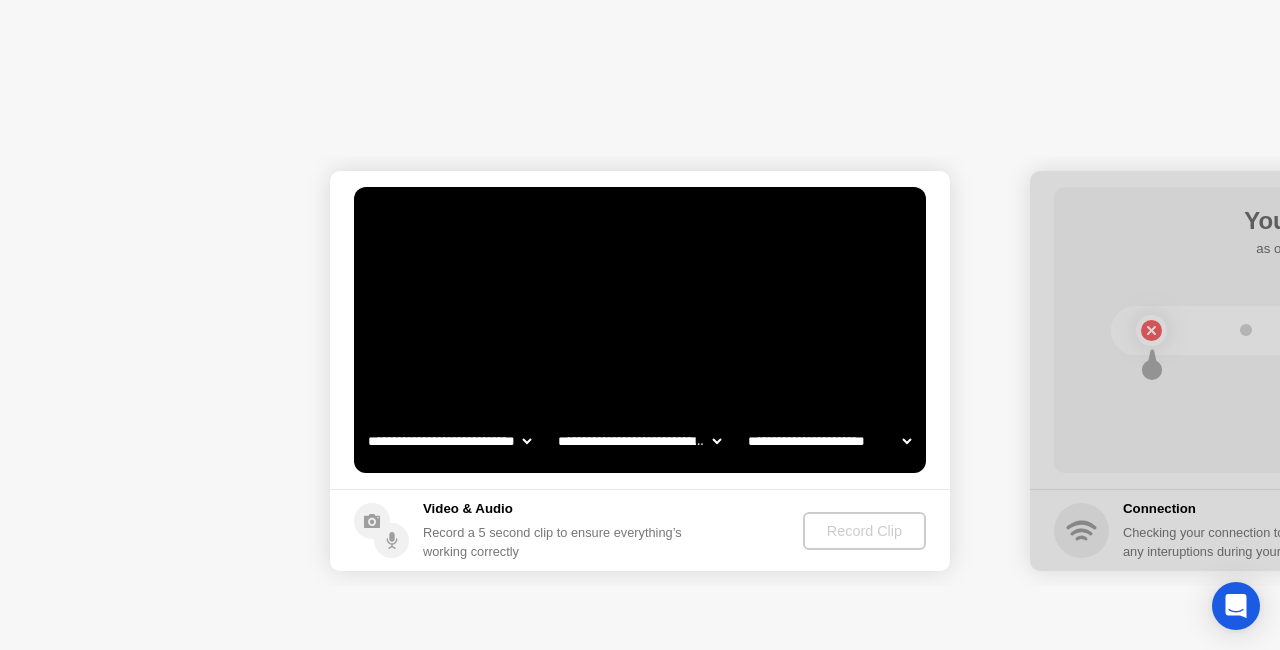 select on "*******" 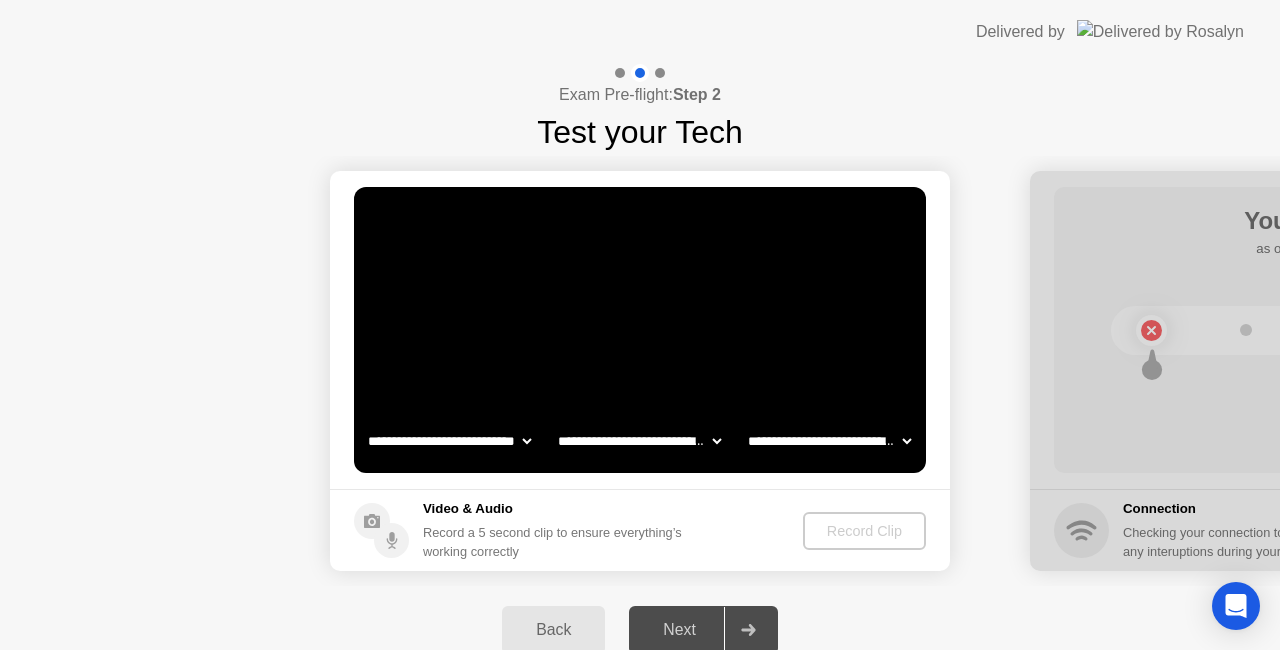 click on "**********" 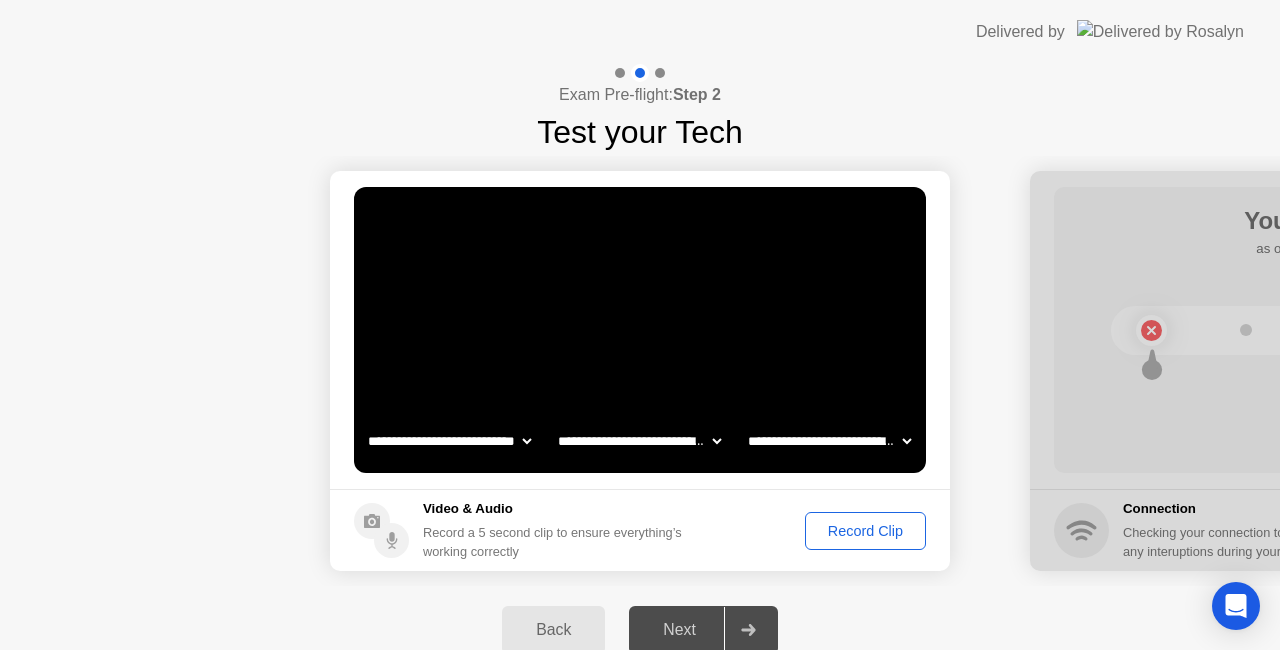 click on "**********" 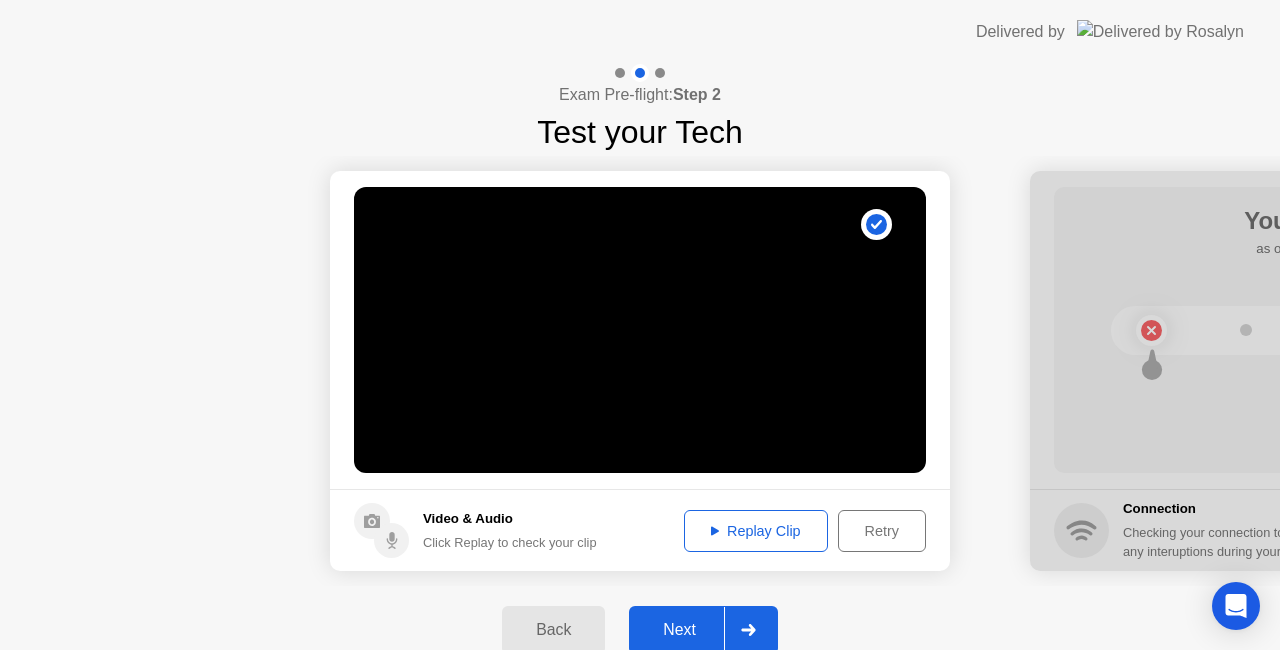 click on "Next" 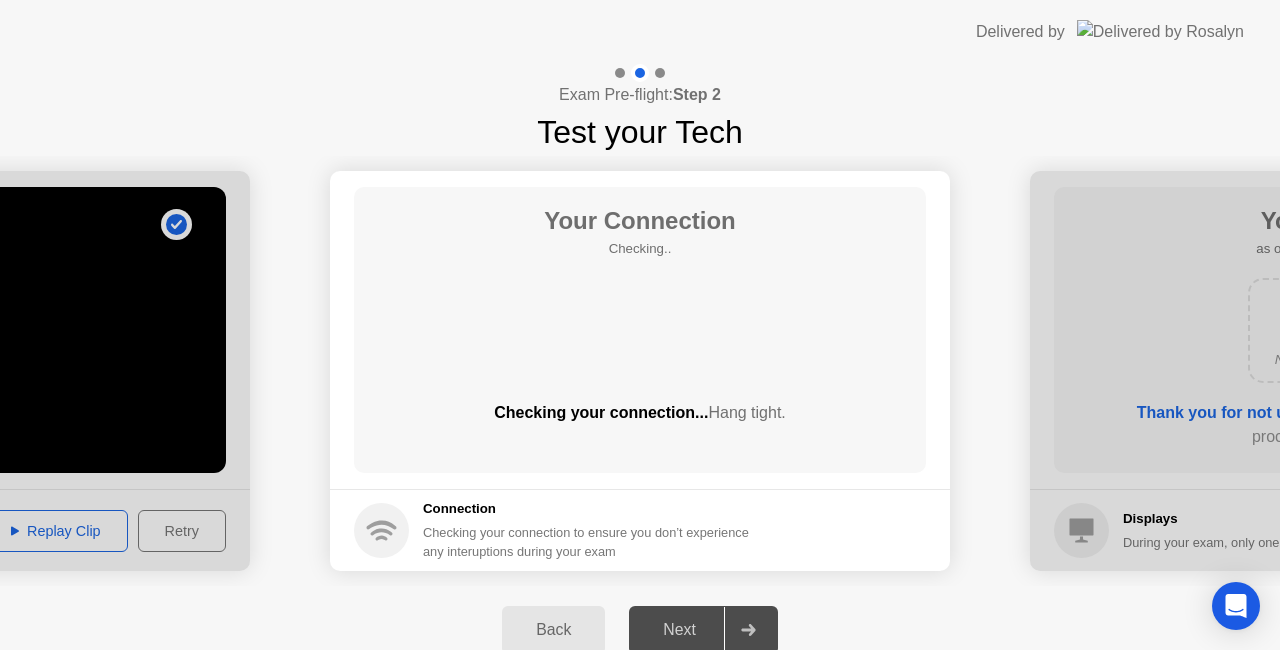 click on "Your Connection Checking..  Checking your connection...  Hang tight." 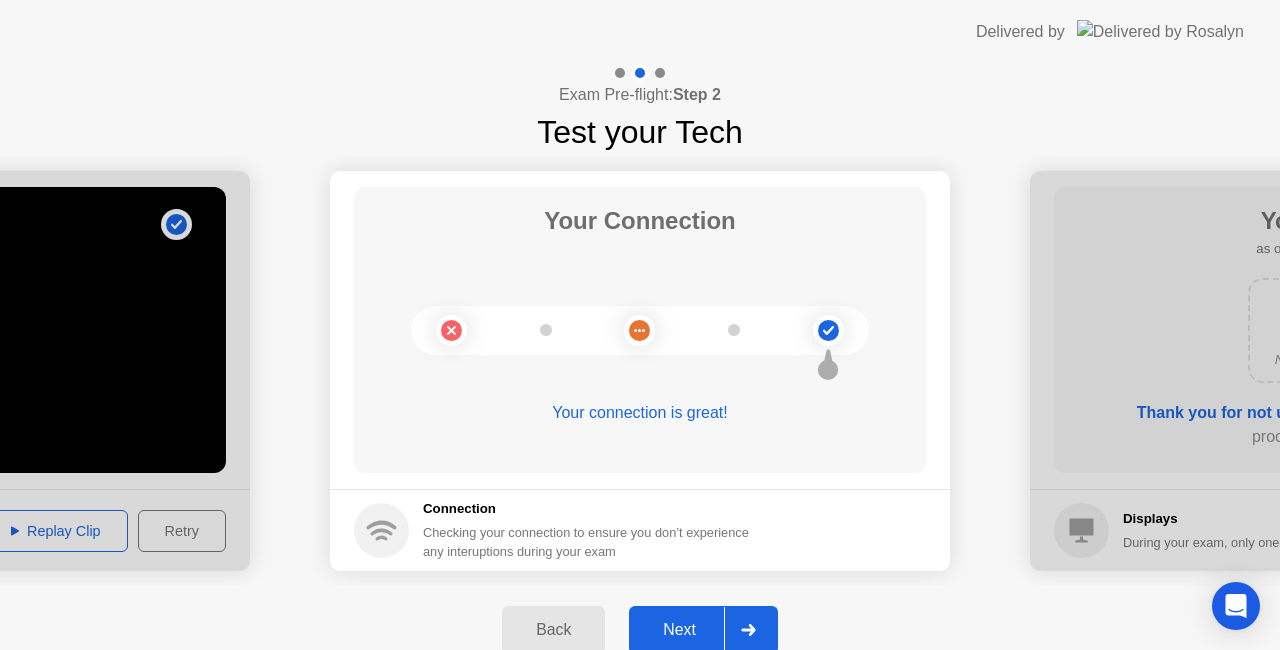 click on "Next" 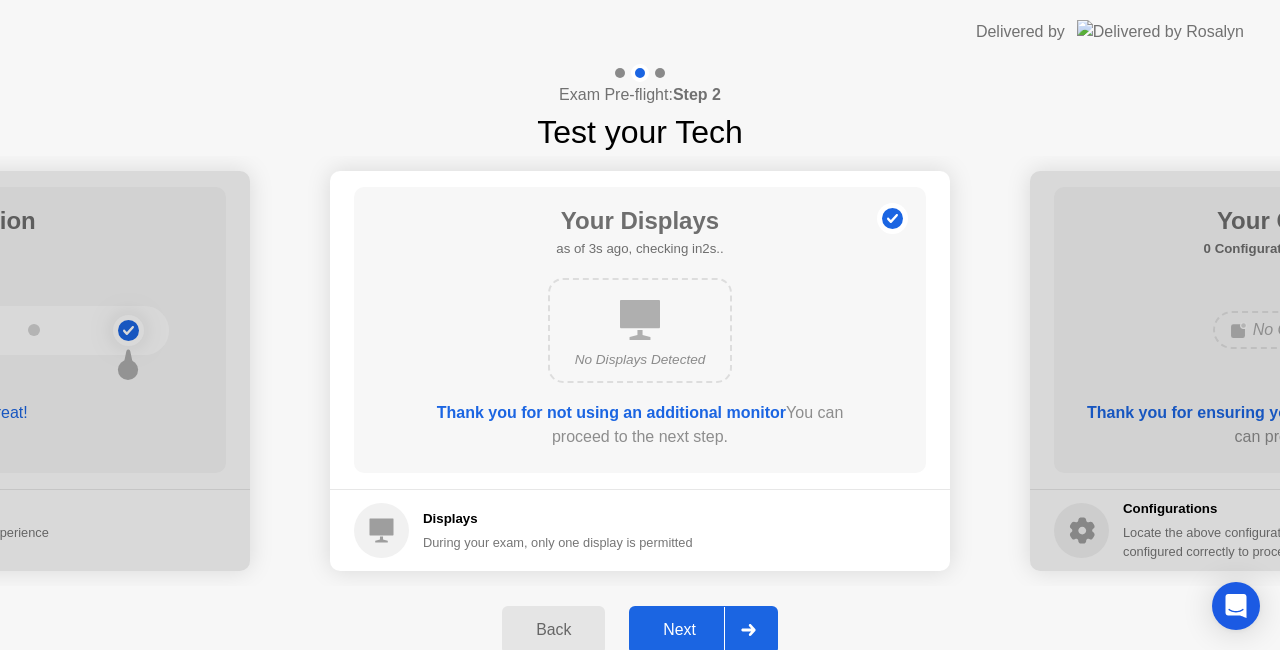 click on "Next" 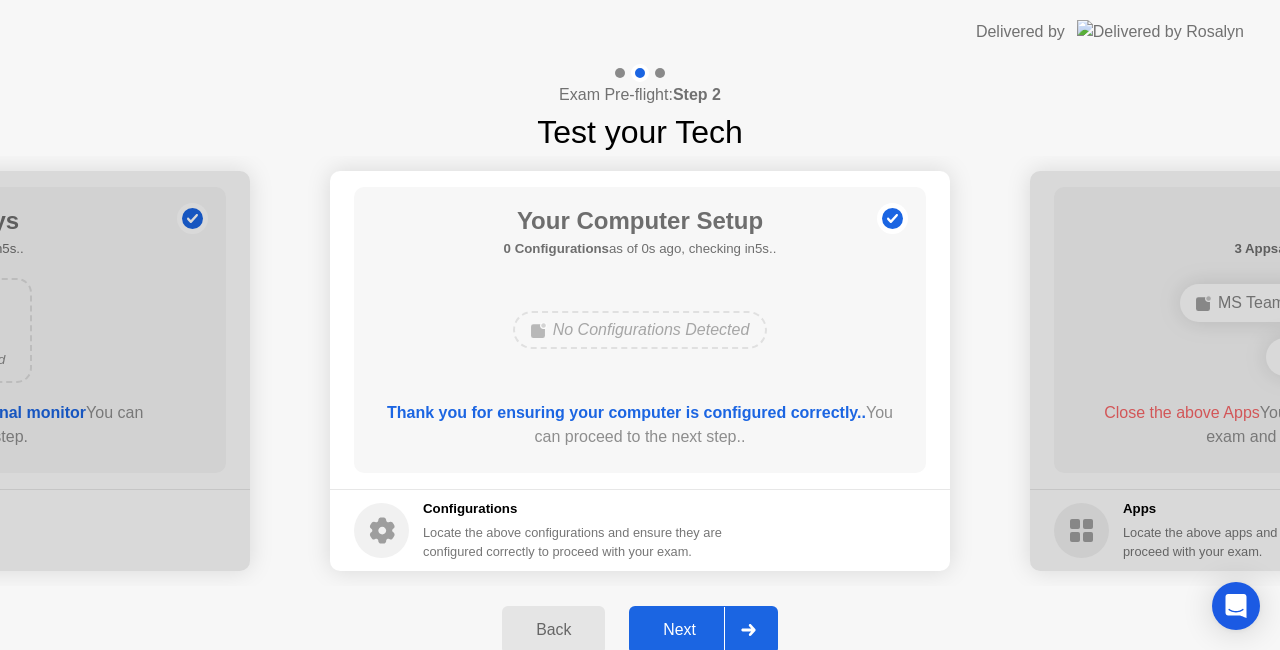 click on "Next" 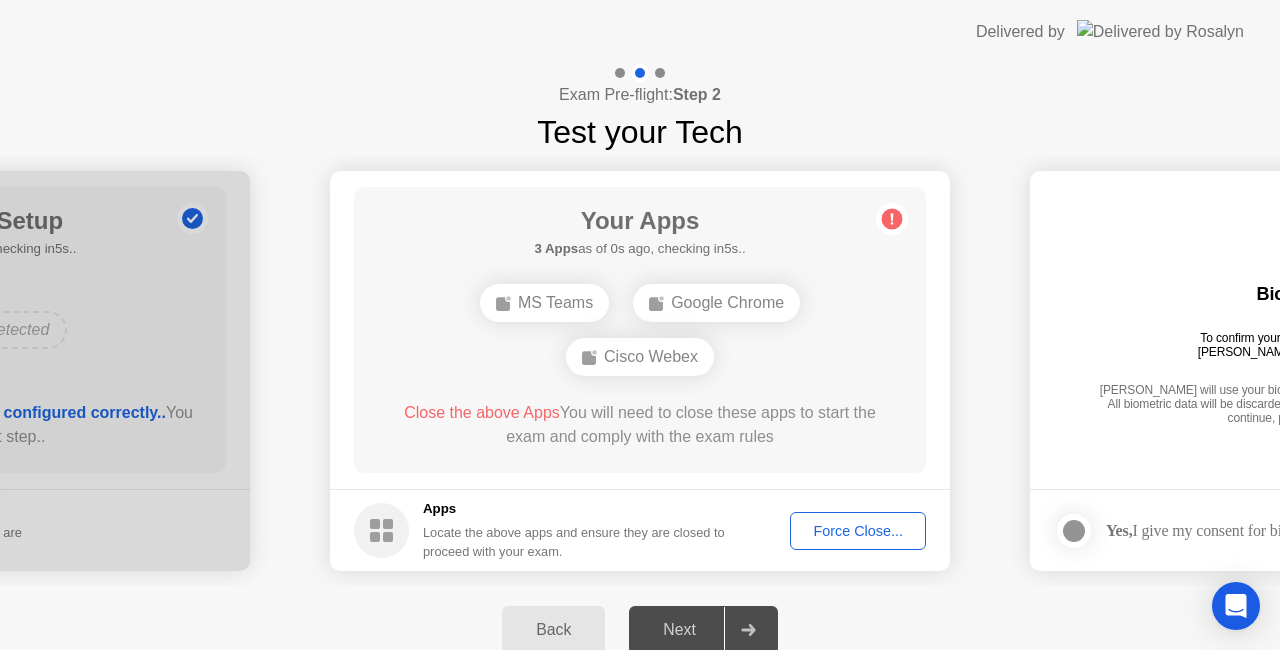 click on "Force Close..." 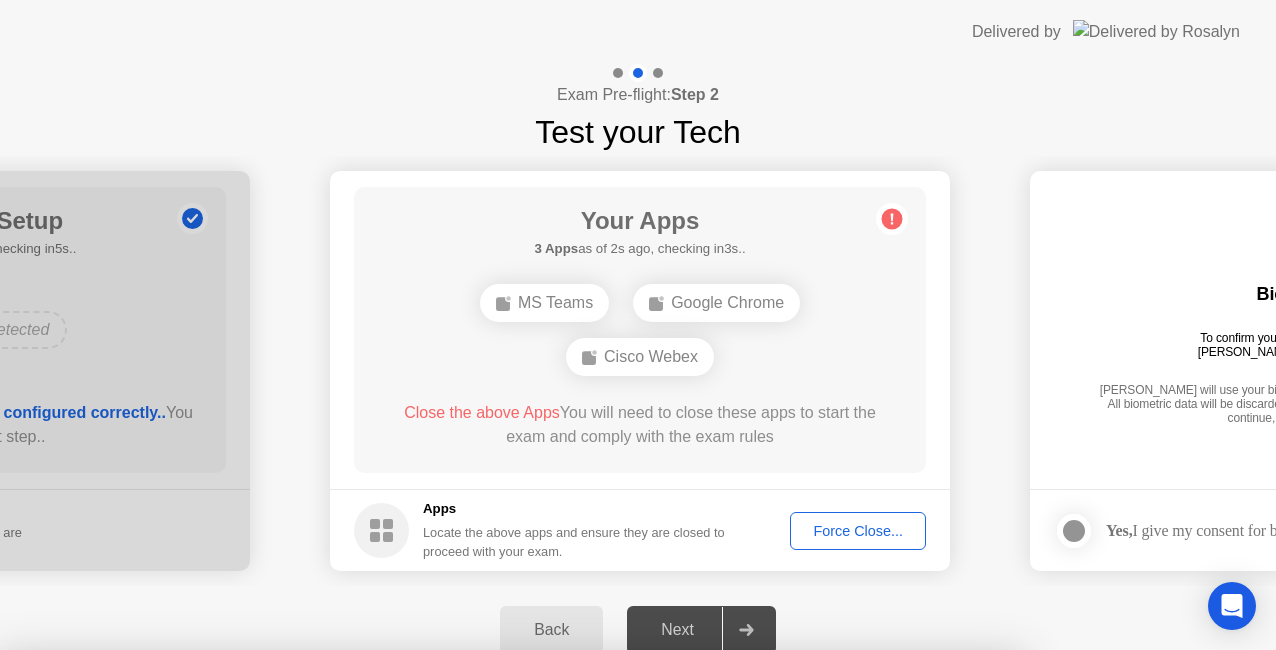 click on "Confirm" at bounding box center [577, 926] 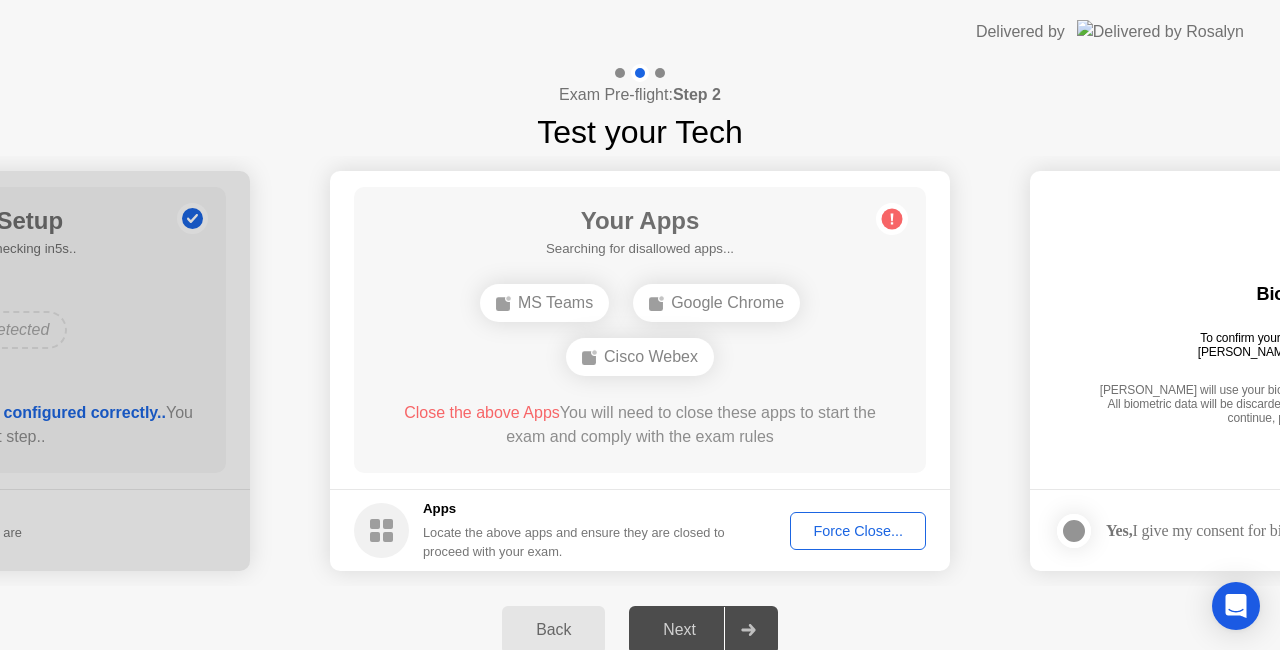 click on "Force Close..." 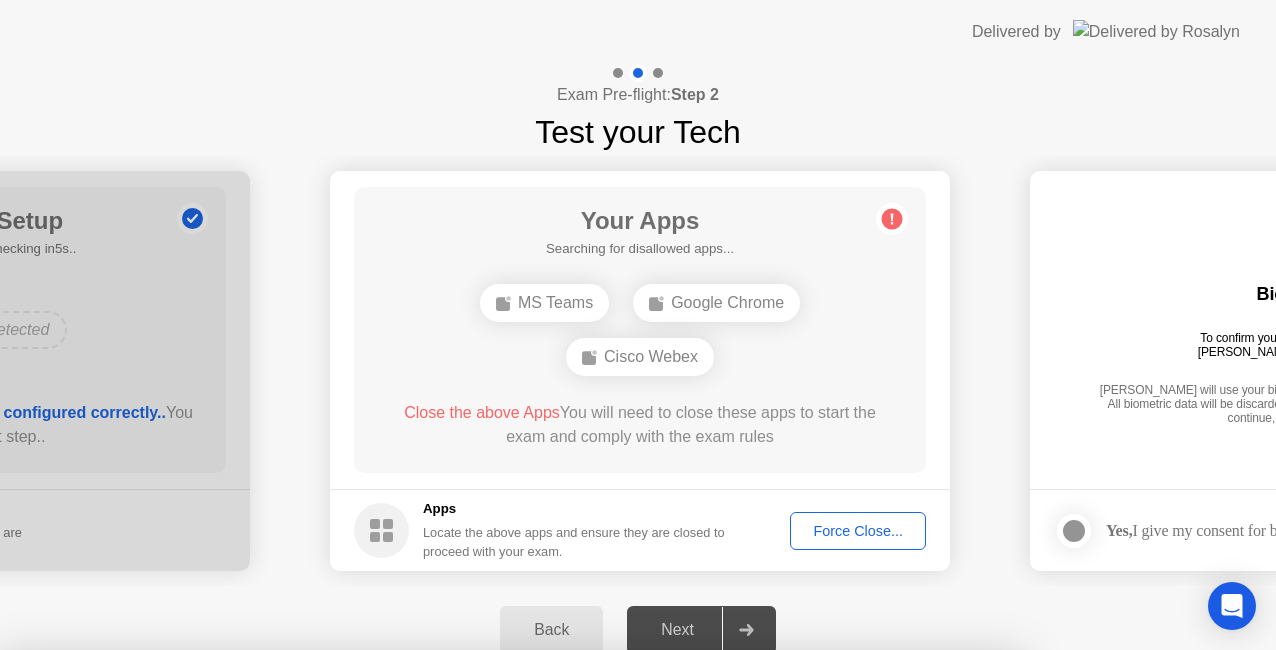 click on "Confirm" at bounding box center [577, 926] 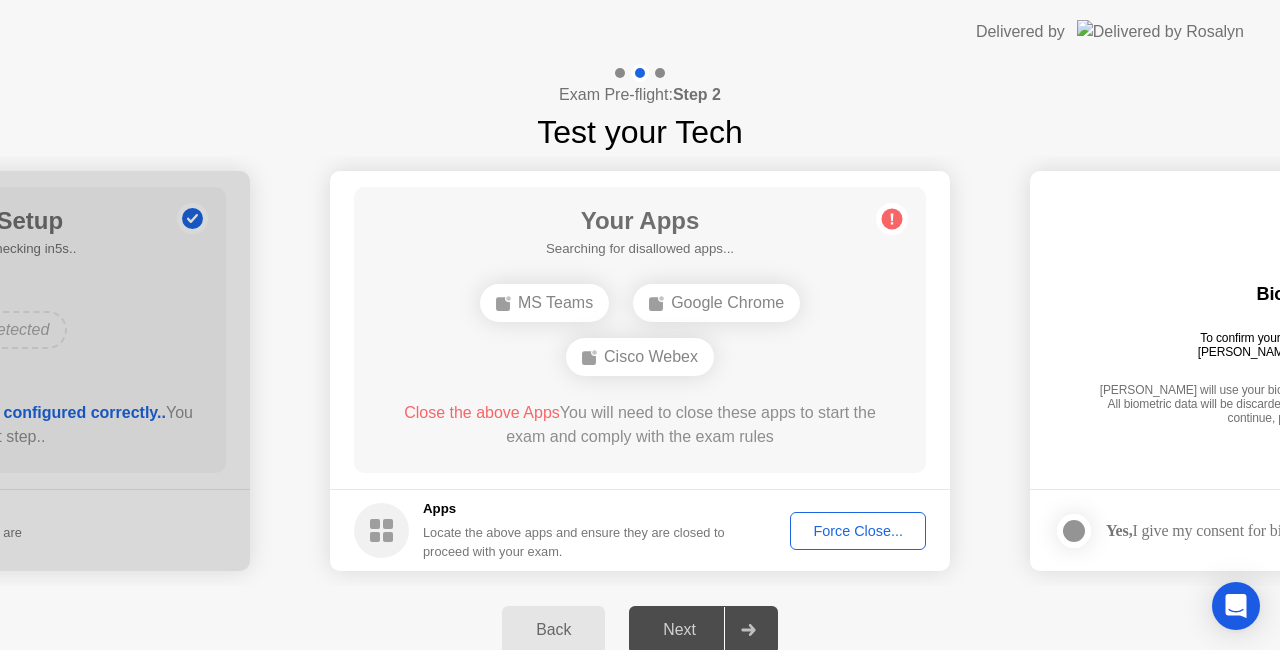 click on "Force Close..." 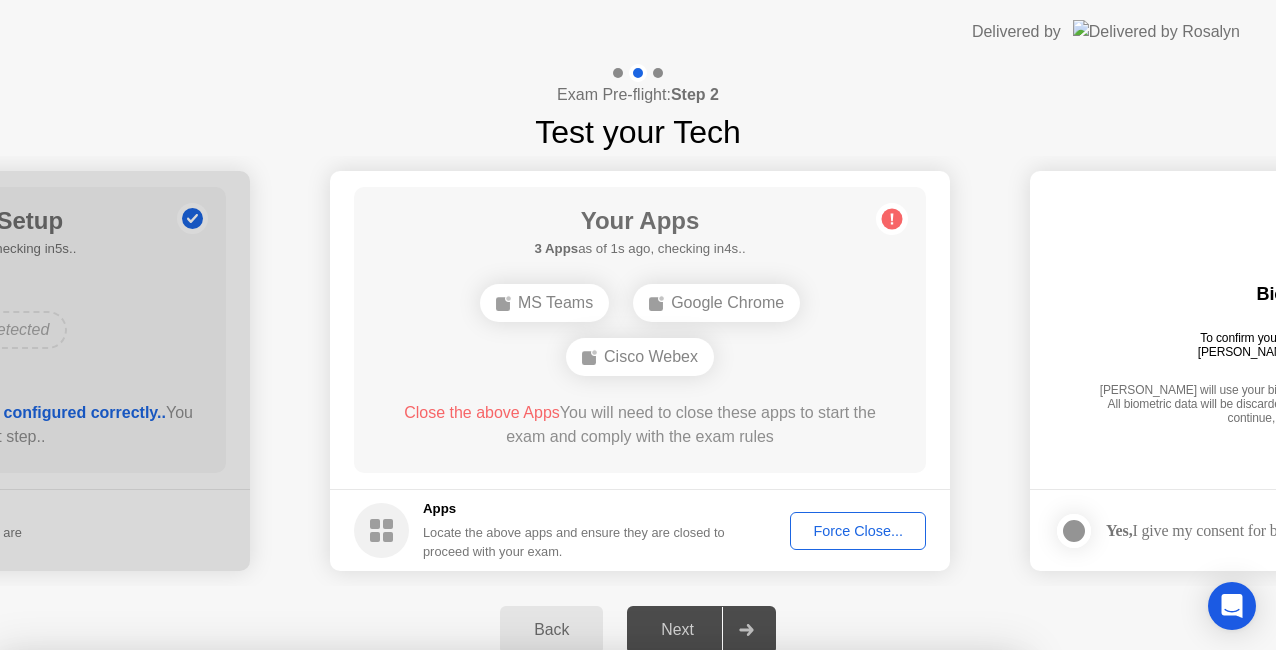 click on "Confirm" at bounding box center (577, 926) 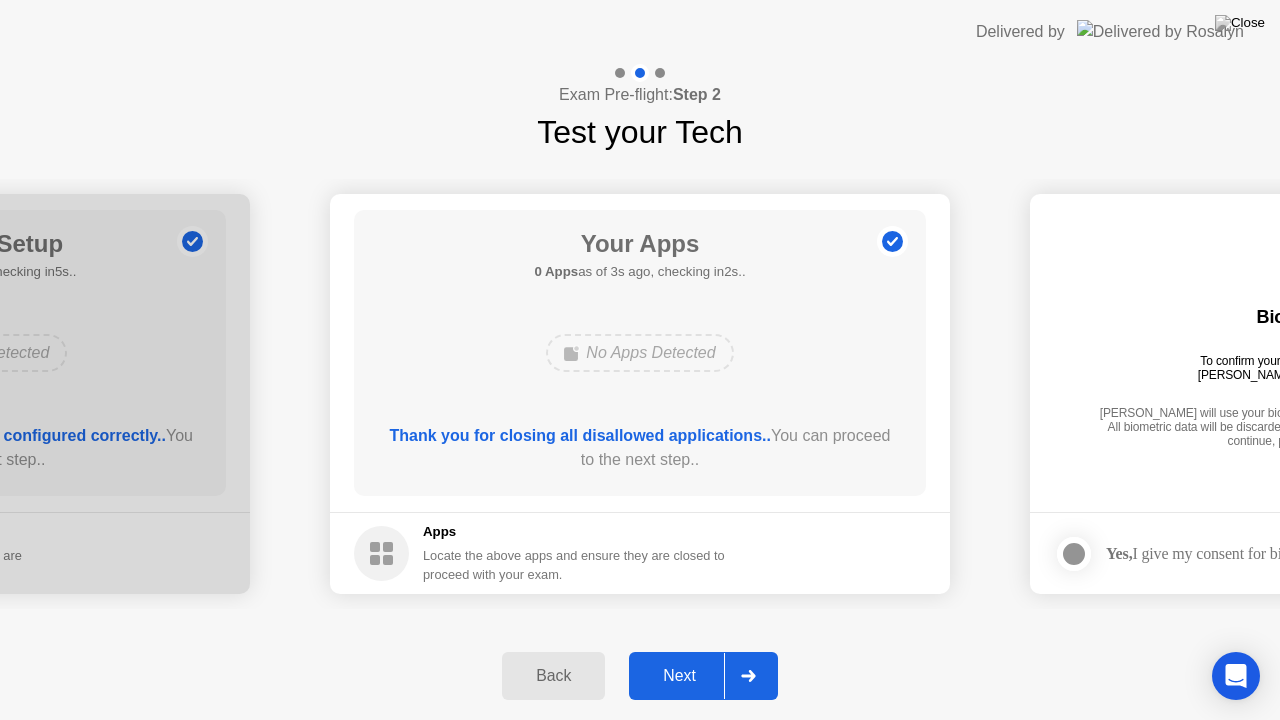 click on "Next" 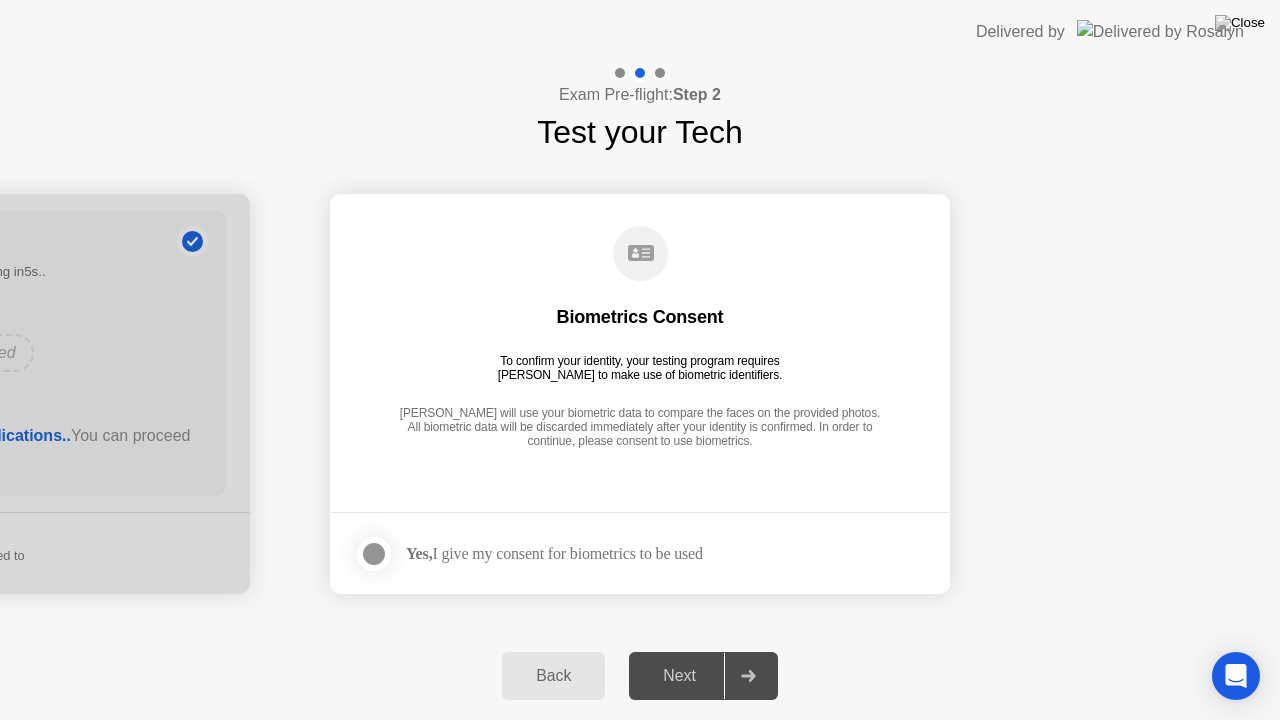 click on "Yes,  I give my consent for biometrics to be used" 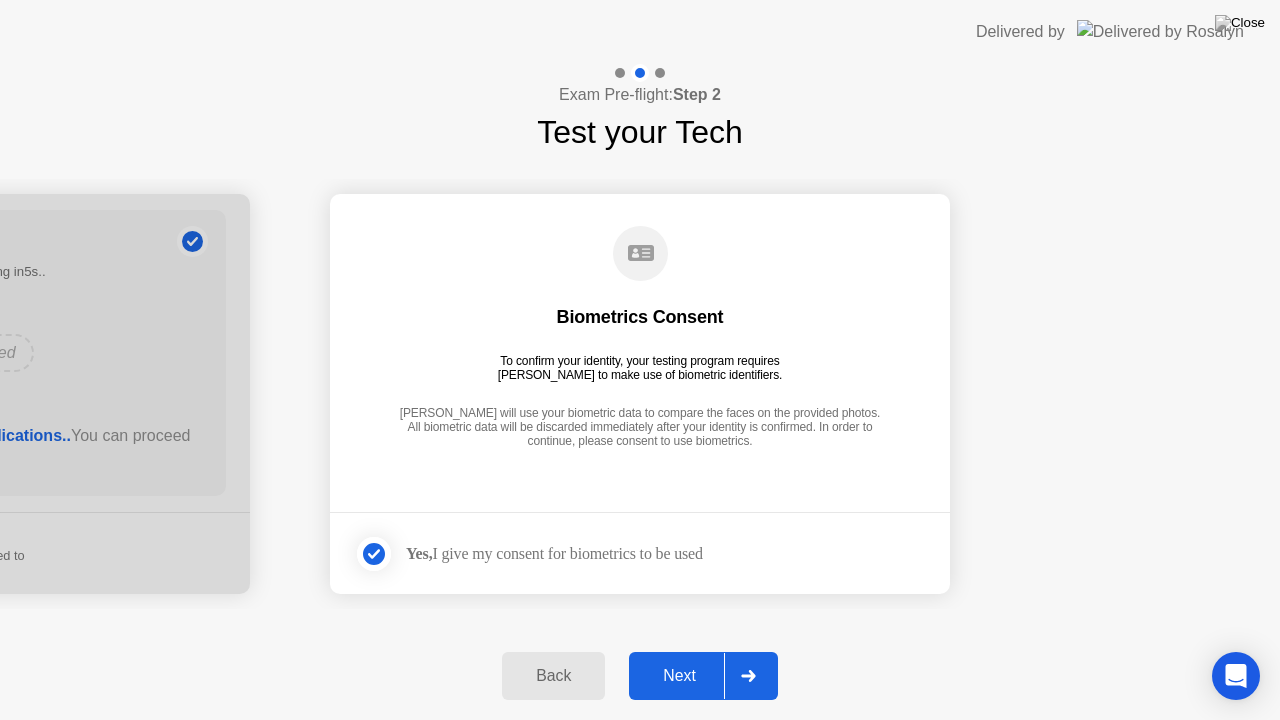 click on "Next" 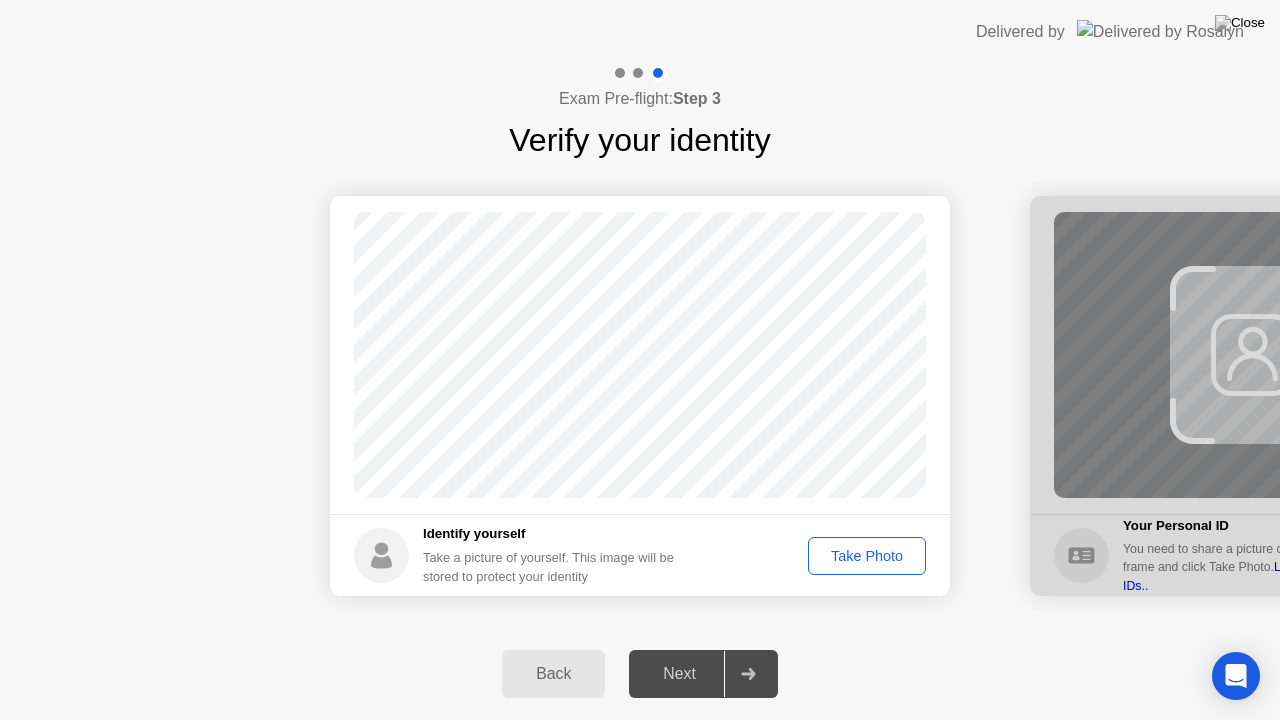 click on "Take Photo" 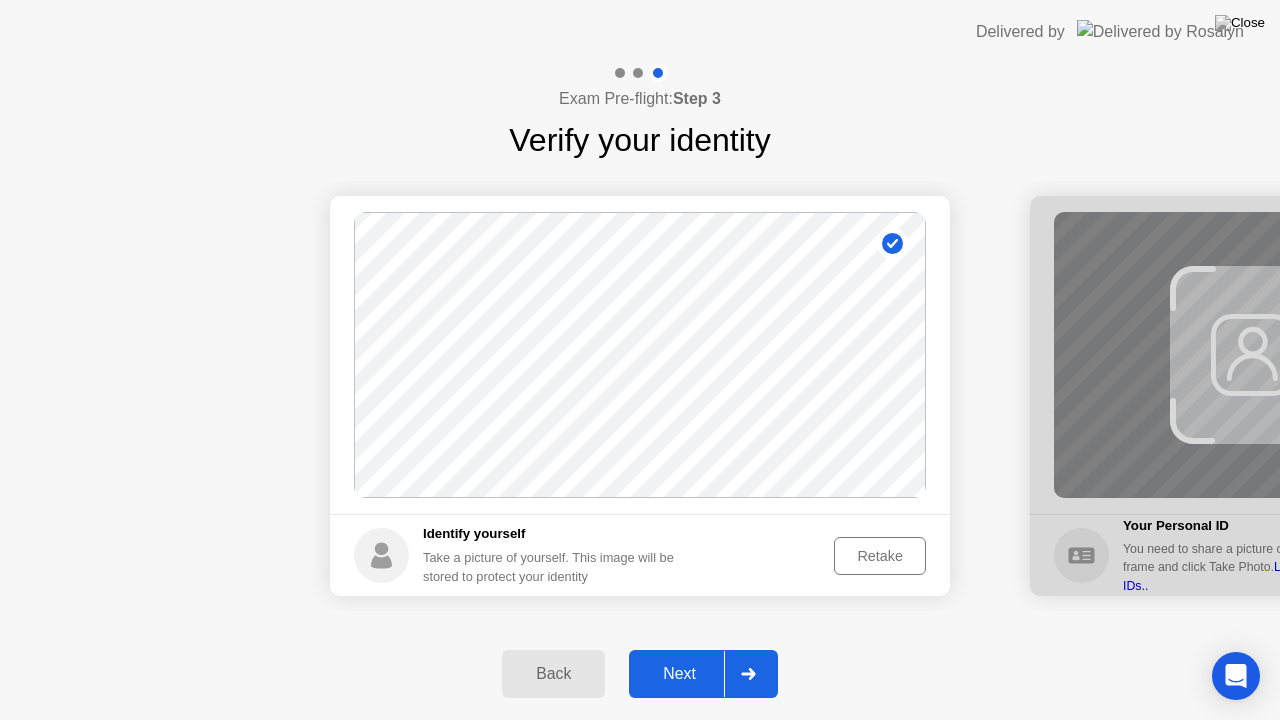 click on "Next" 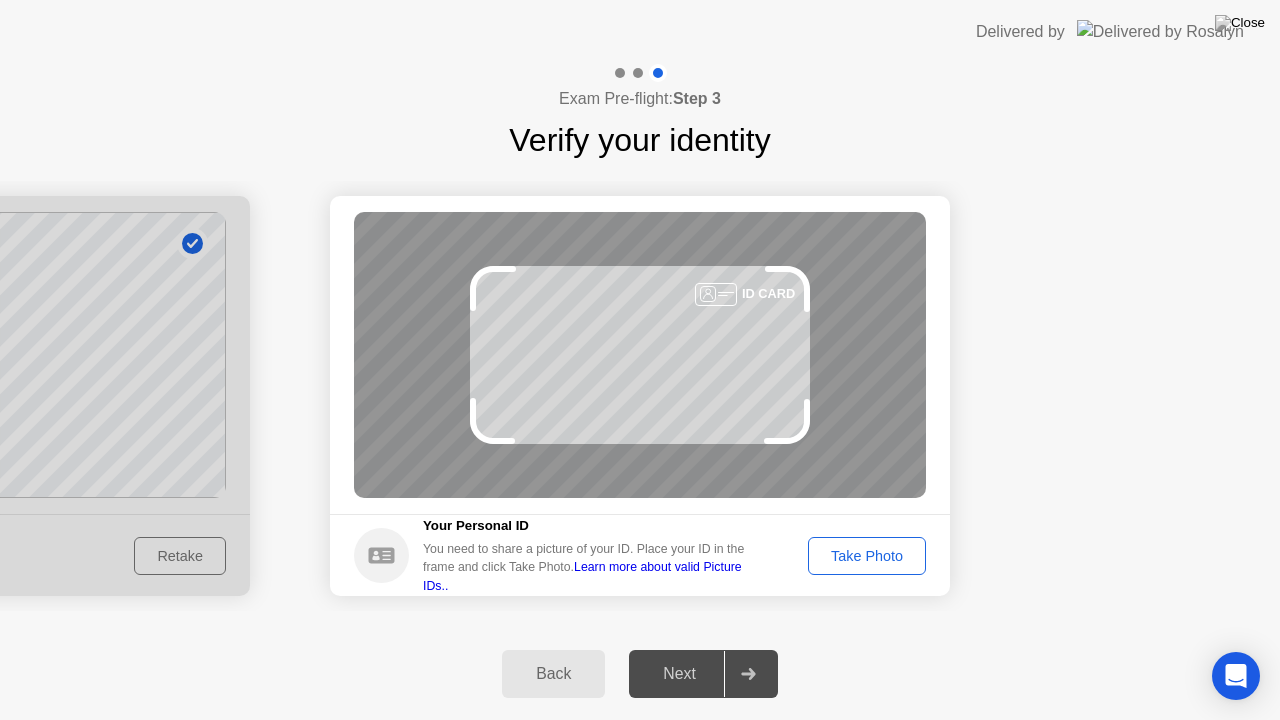 click on "Take Photo" 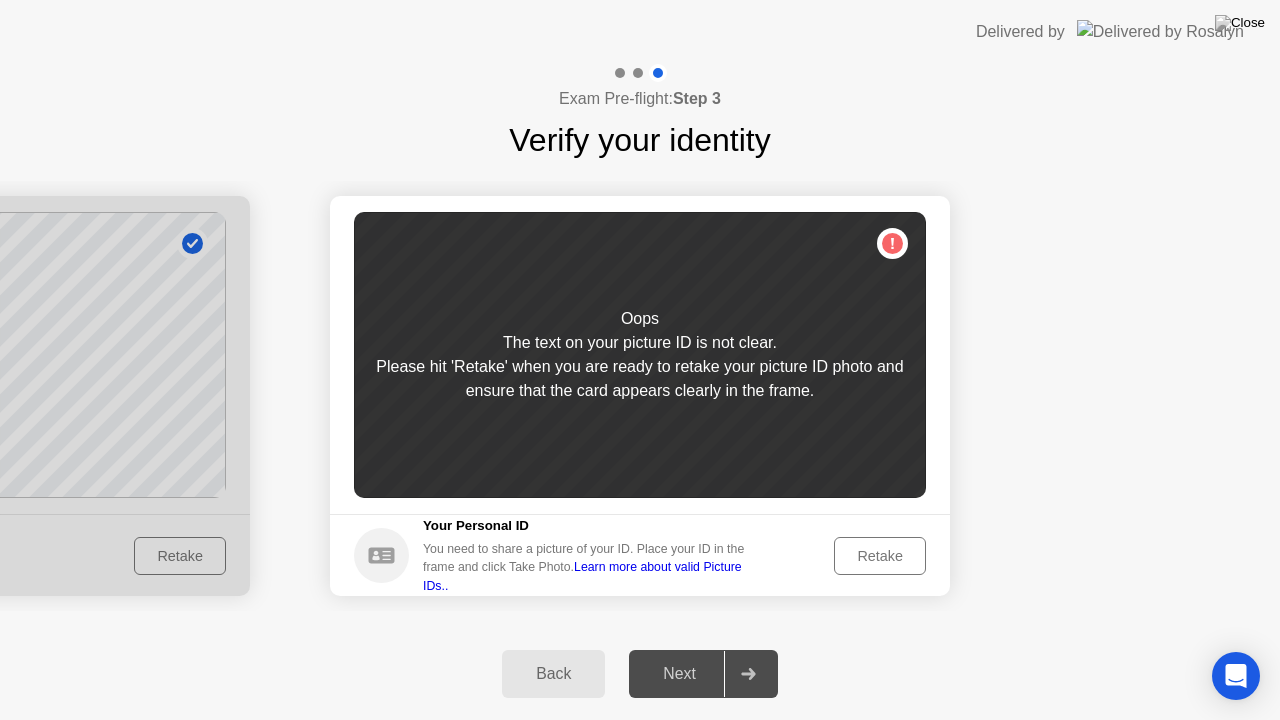 click on "Please hit 'Retake' when you are ready to retake your picture ID photo and ensure that the card appears clearly in the frame." 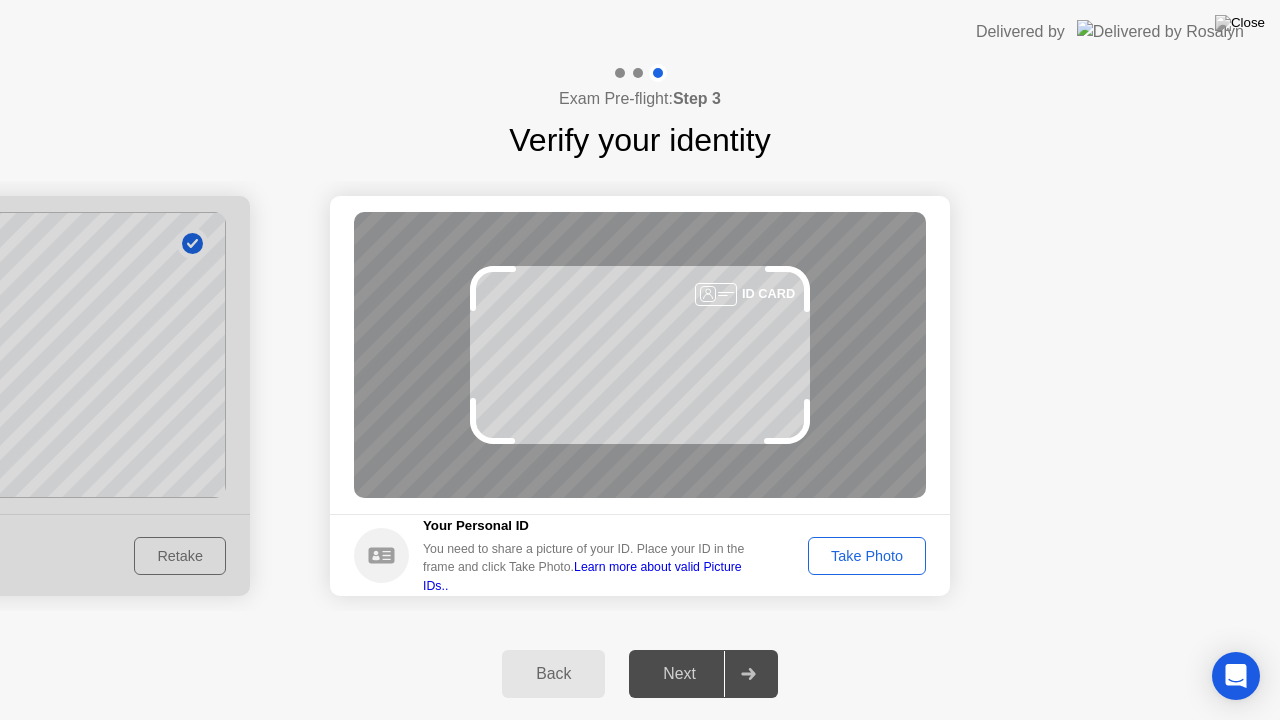 click on "Take Photo" 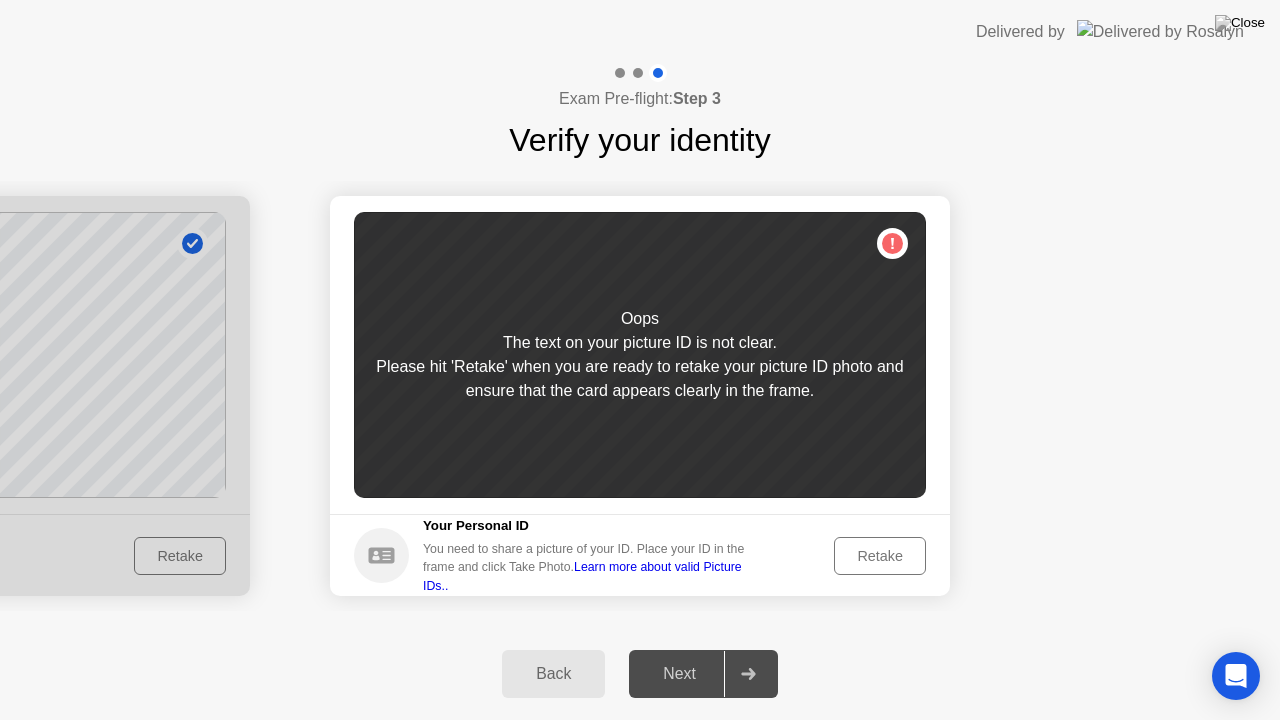 click on "Retake" 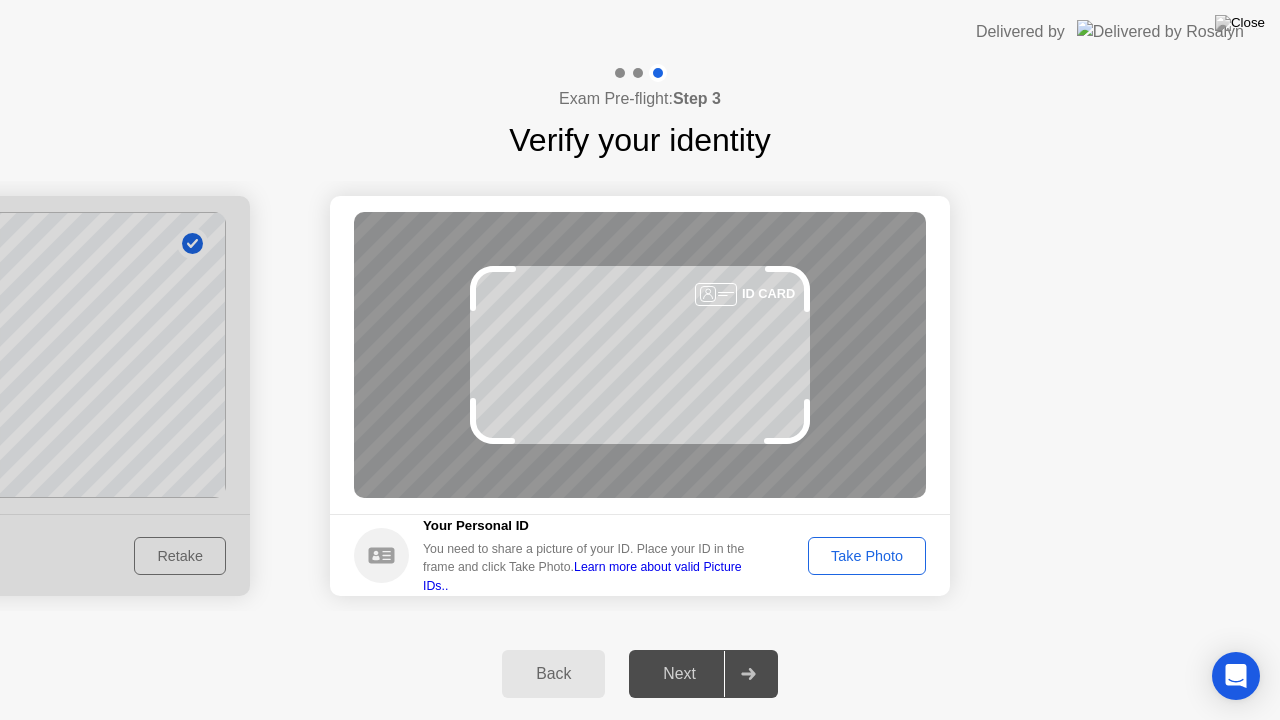 click on "Take Photo" 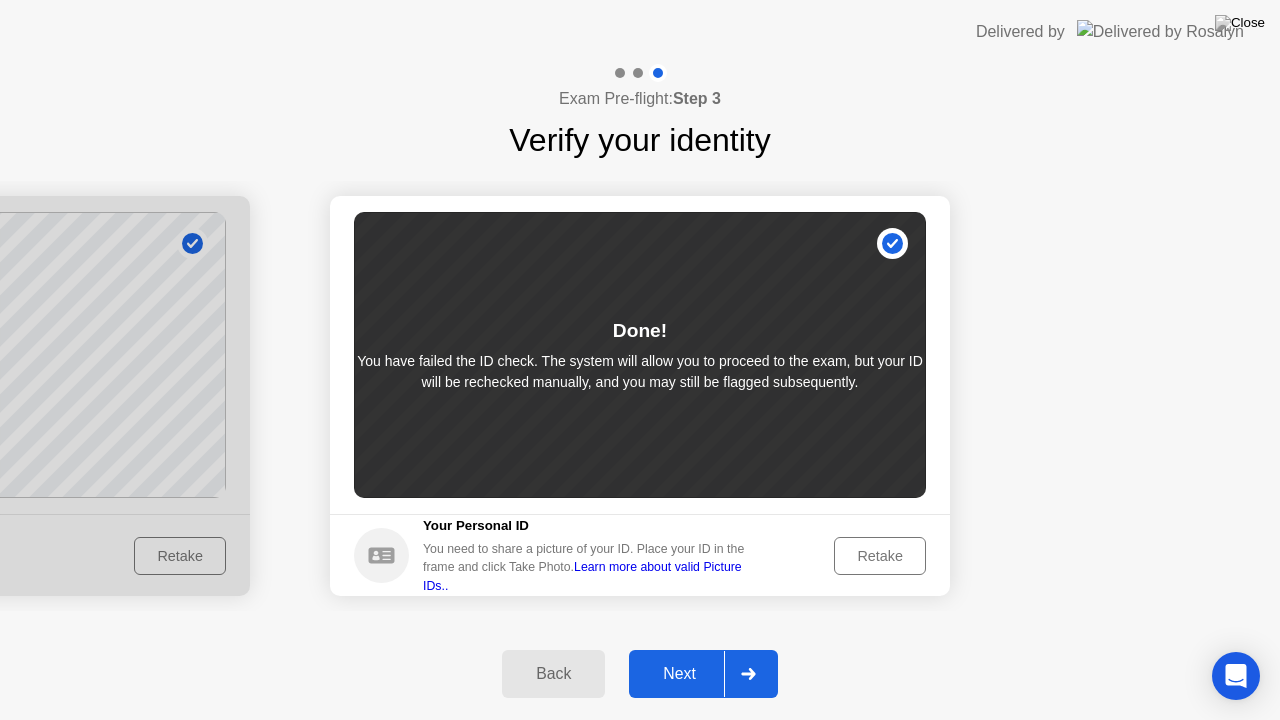 click on "Next" 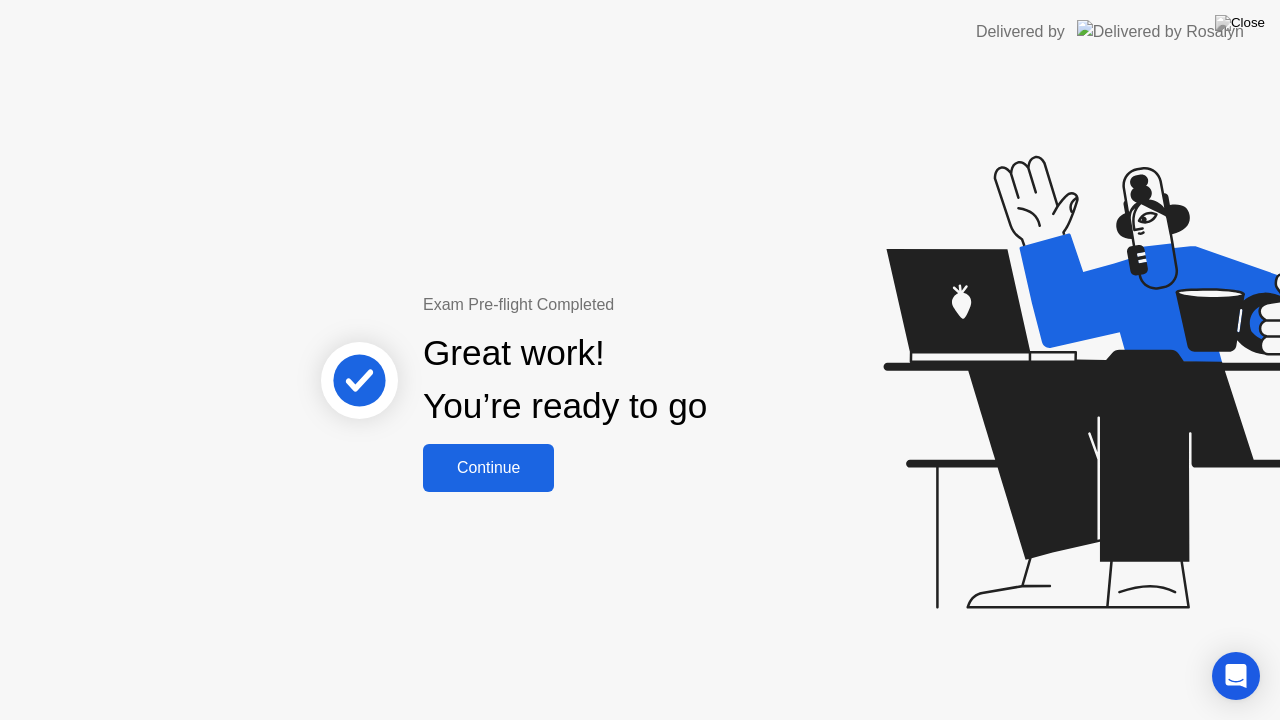 click on "Continue" 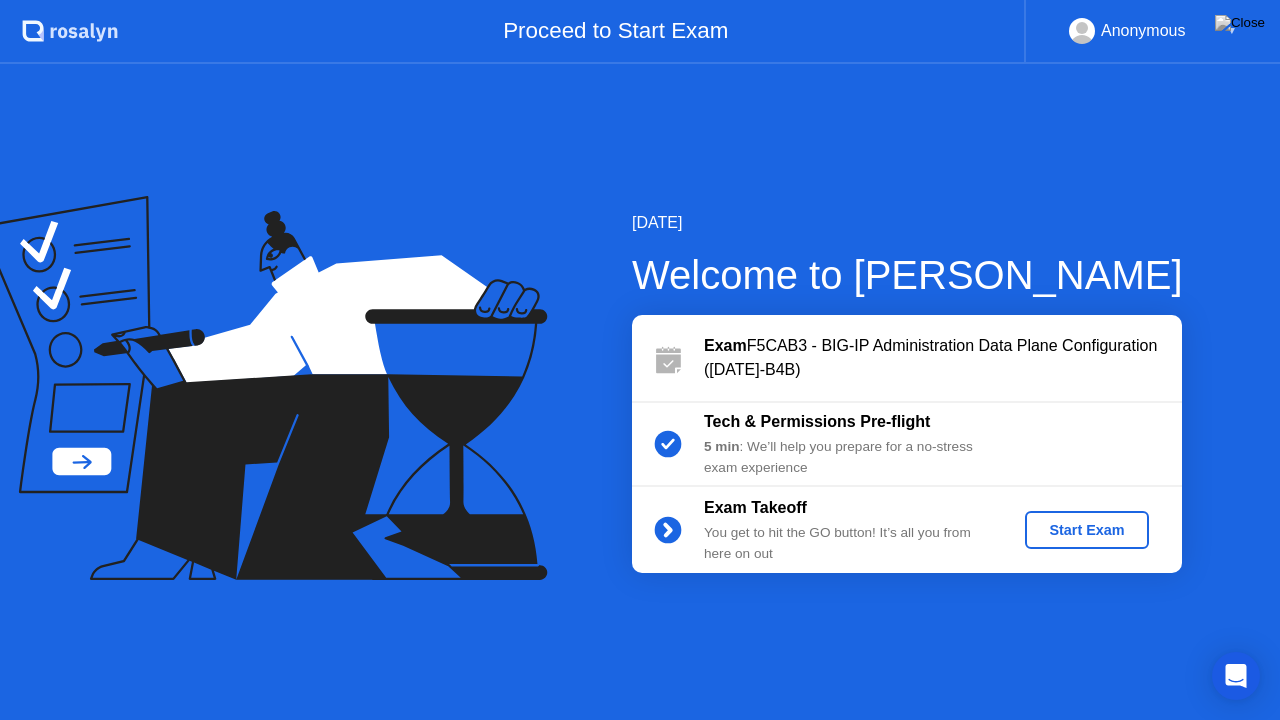 click on "Start Exam" 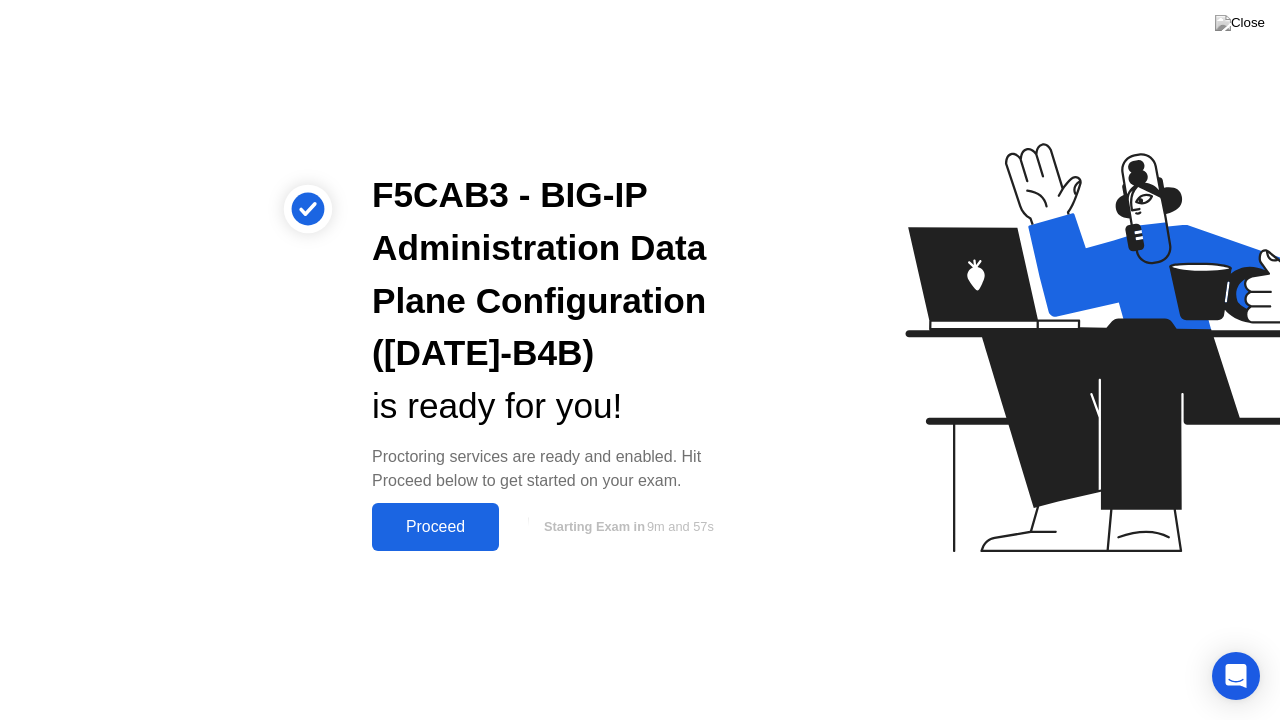 click on "Proceed" 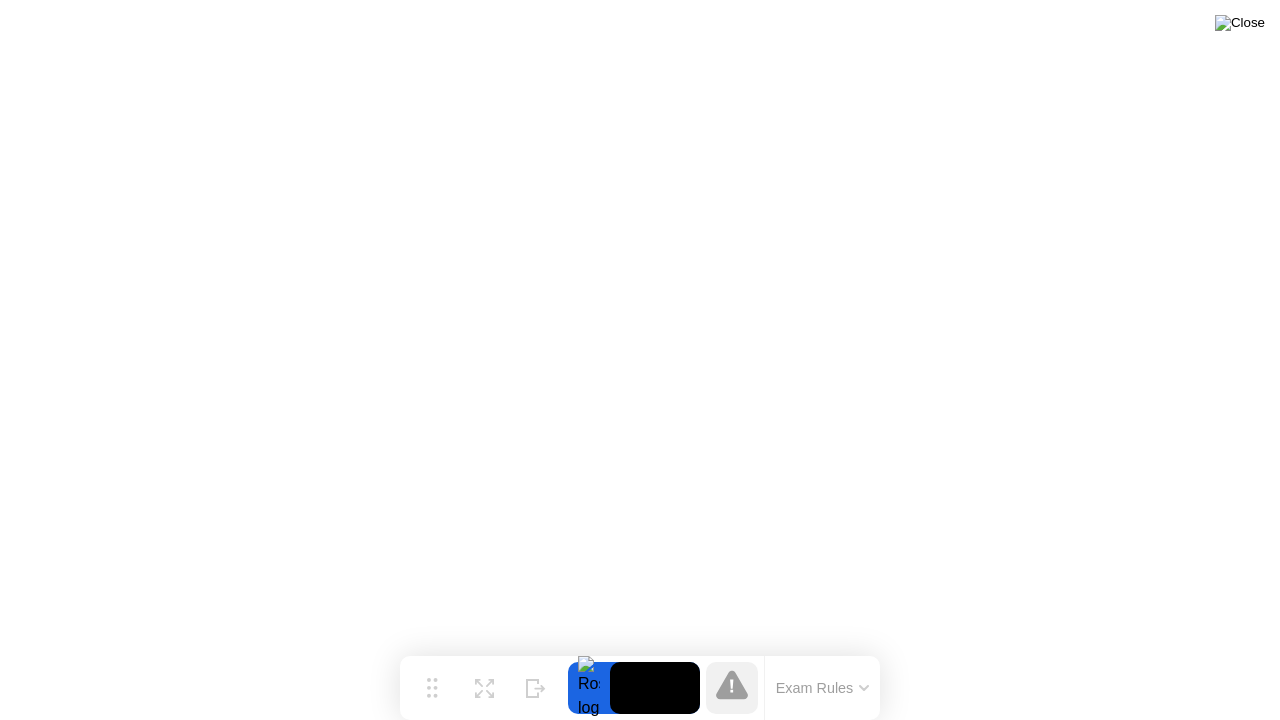 click at bounding box center (1240, 23) 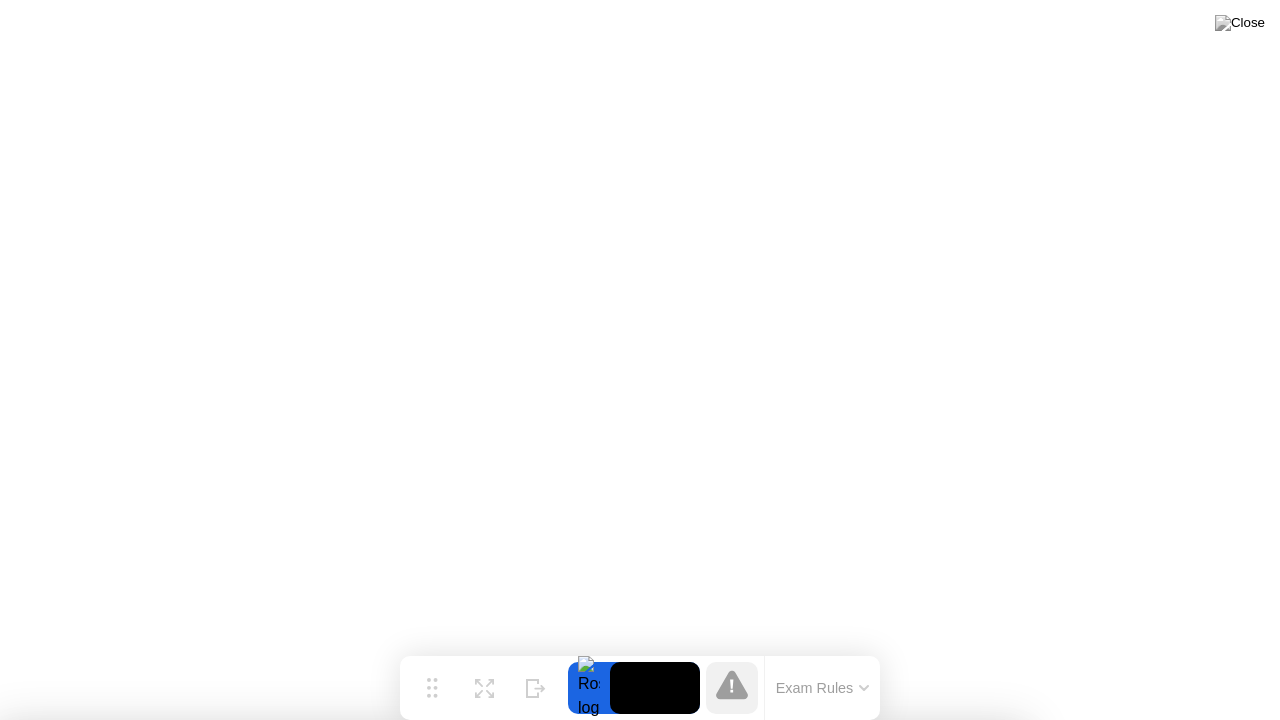 click on "No" at bounding box center [560, 833] 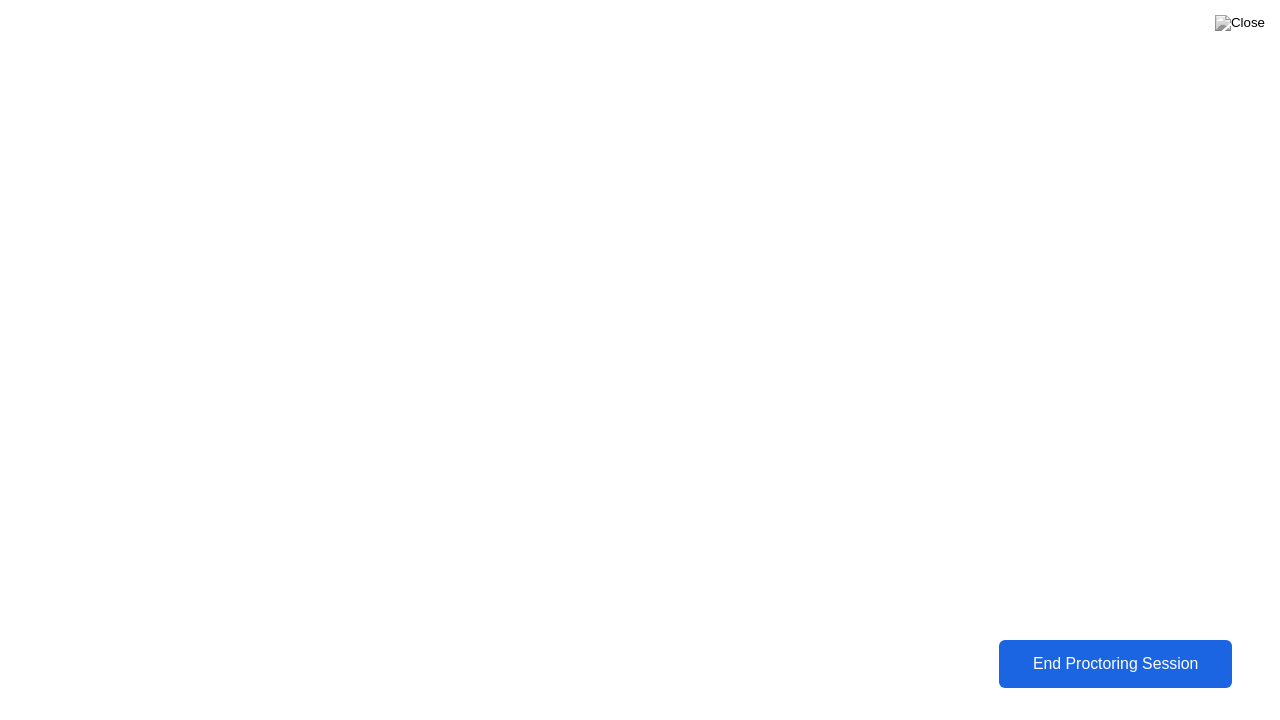 click on "End Proctoring Session" 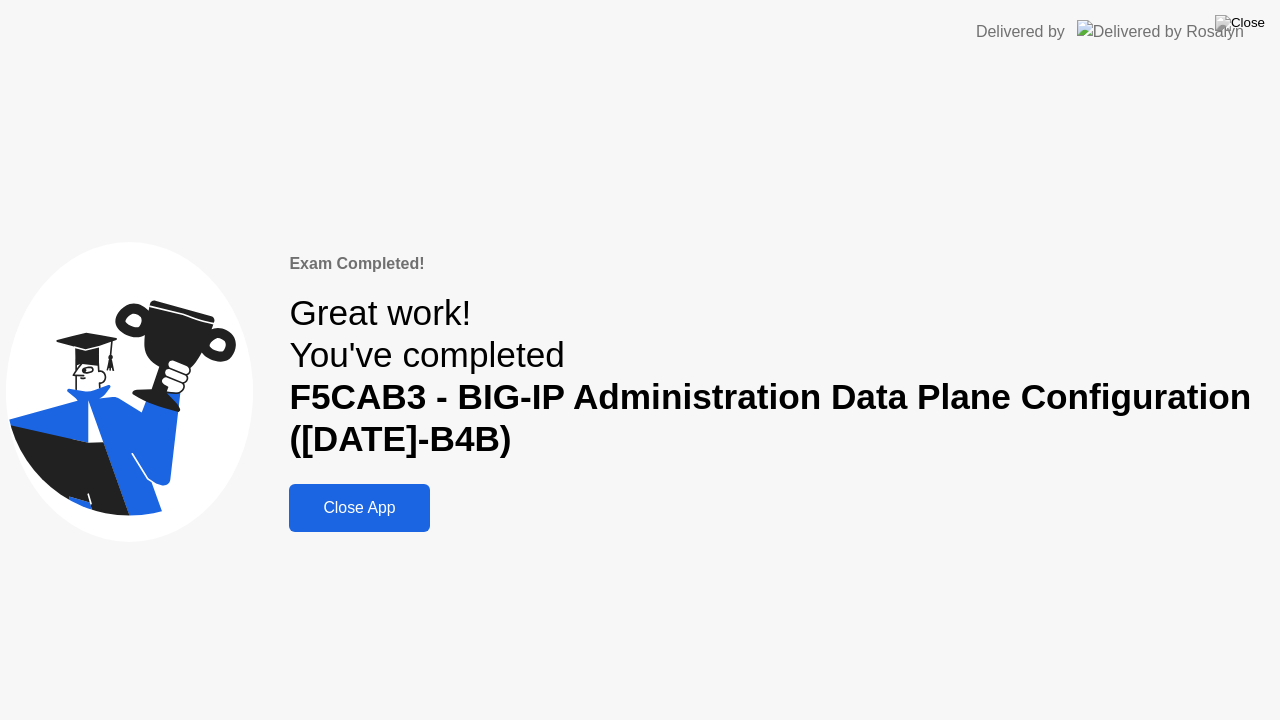 click on "Close App" 